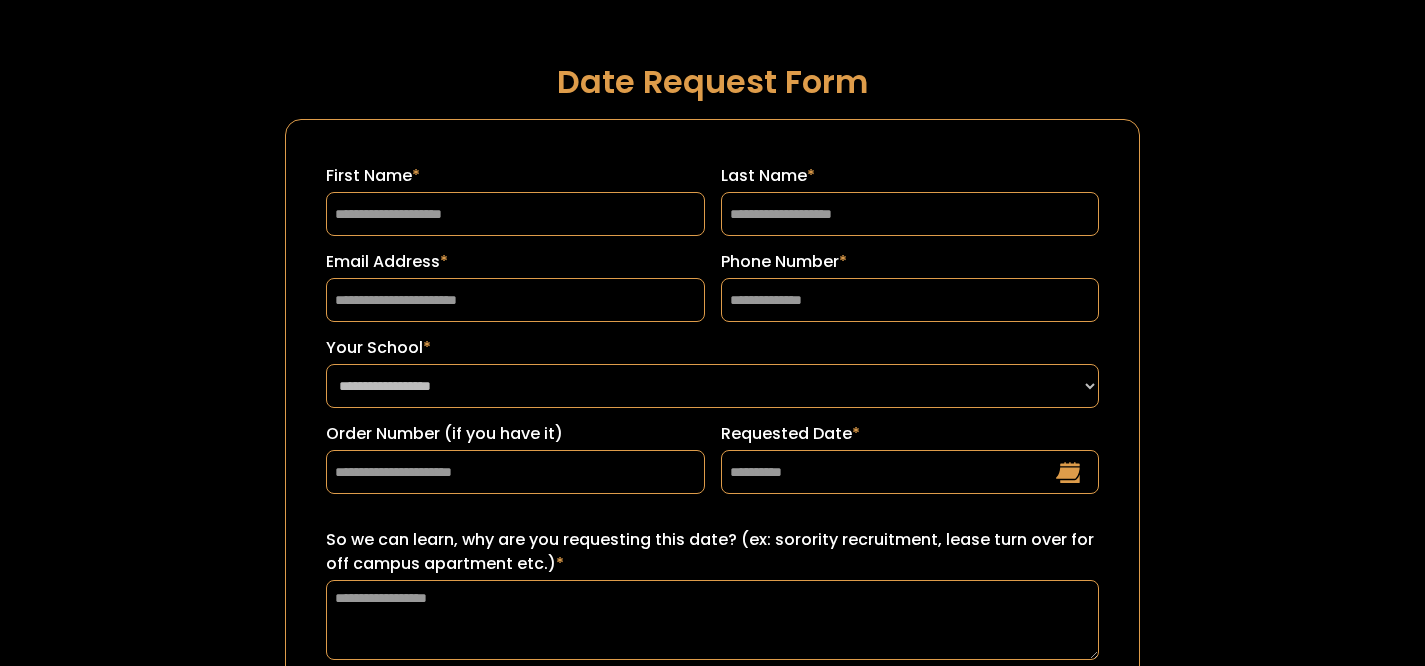 scroll, scrollTop: 0, scrollLeft: 0, axis: both 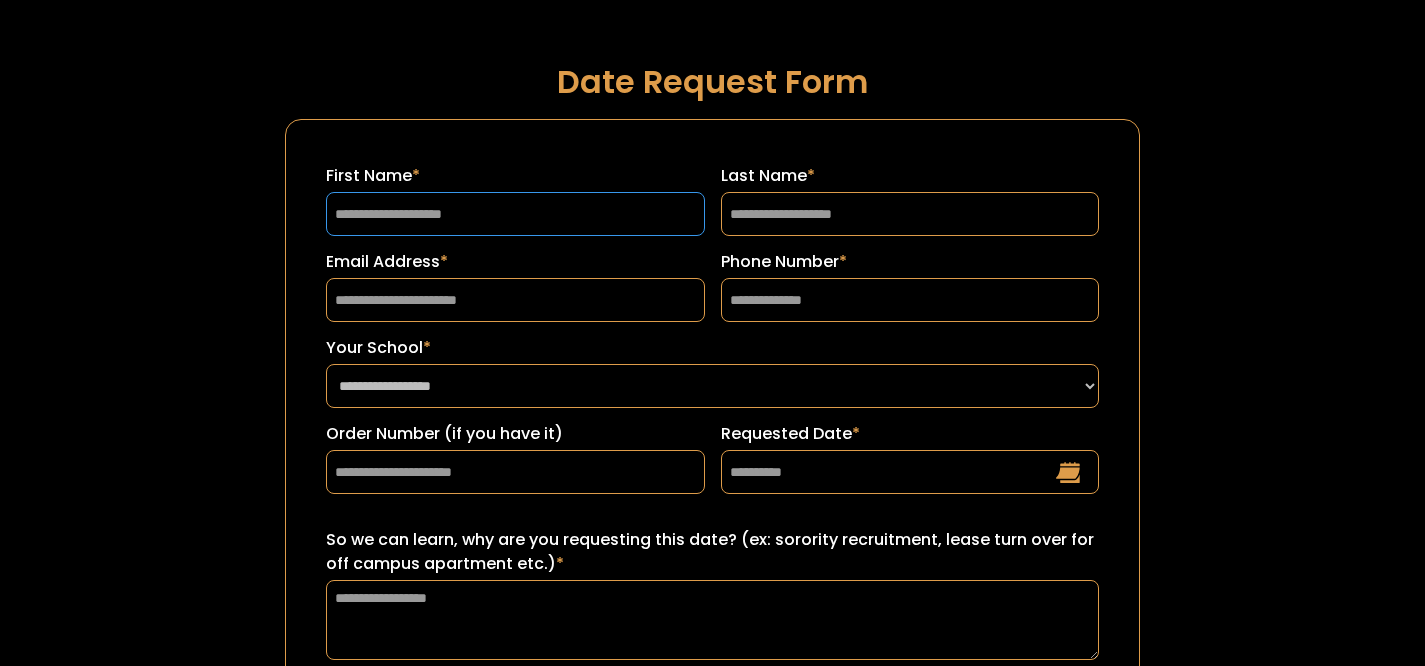 click on "First Name  *" at bounding box center [515, 214] 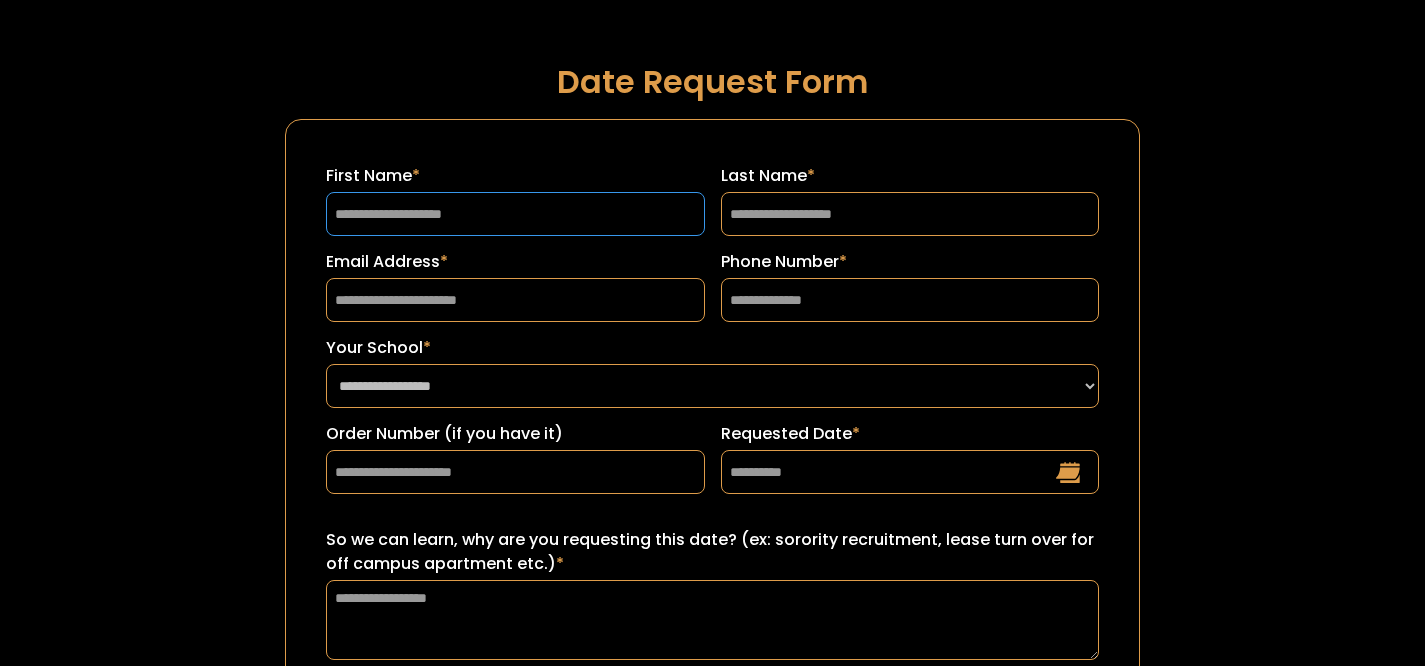 scroll, scrollTop: 0, scrollLeft: 0, axis: both 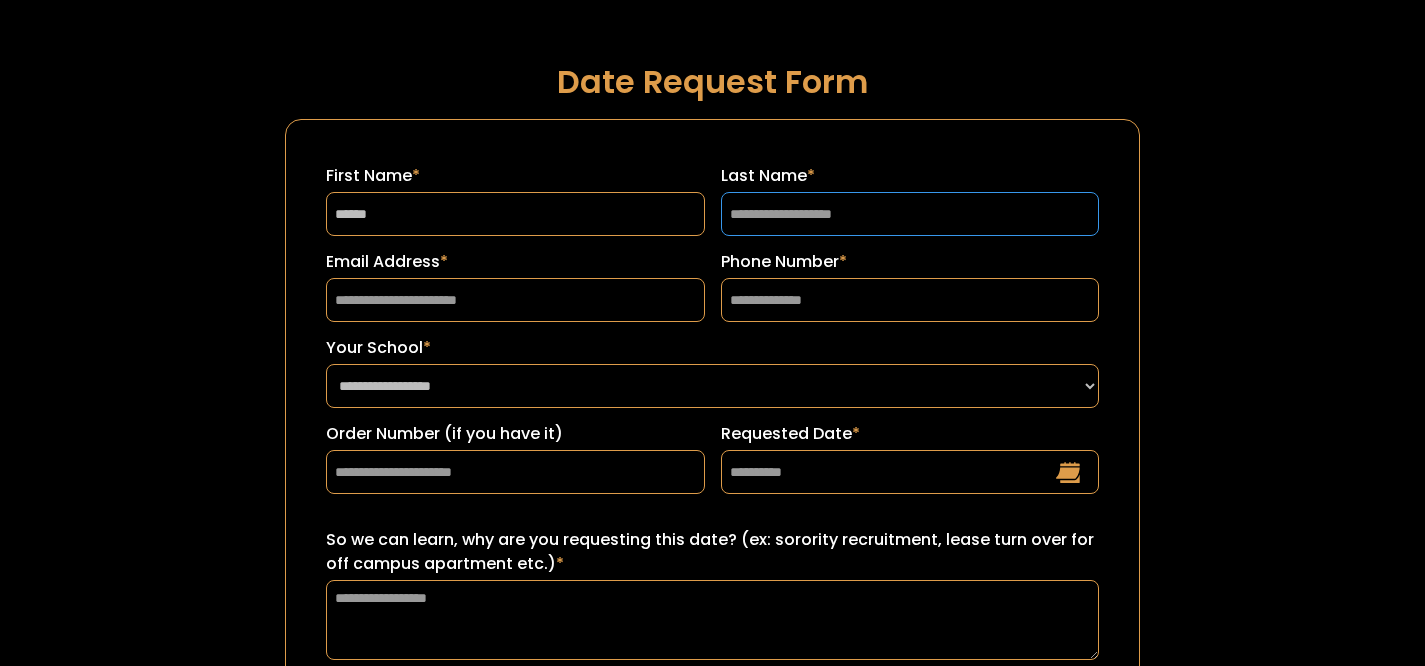 type on "*********" 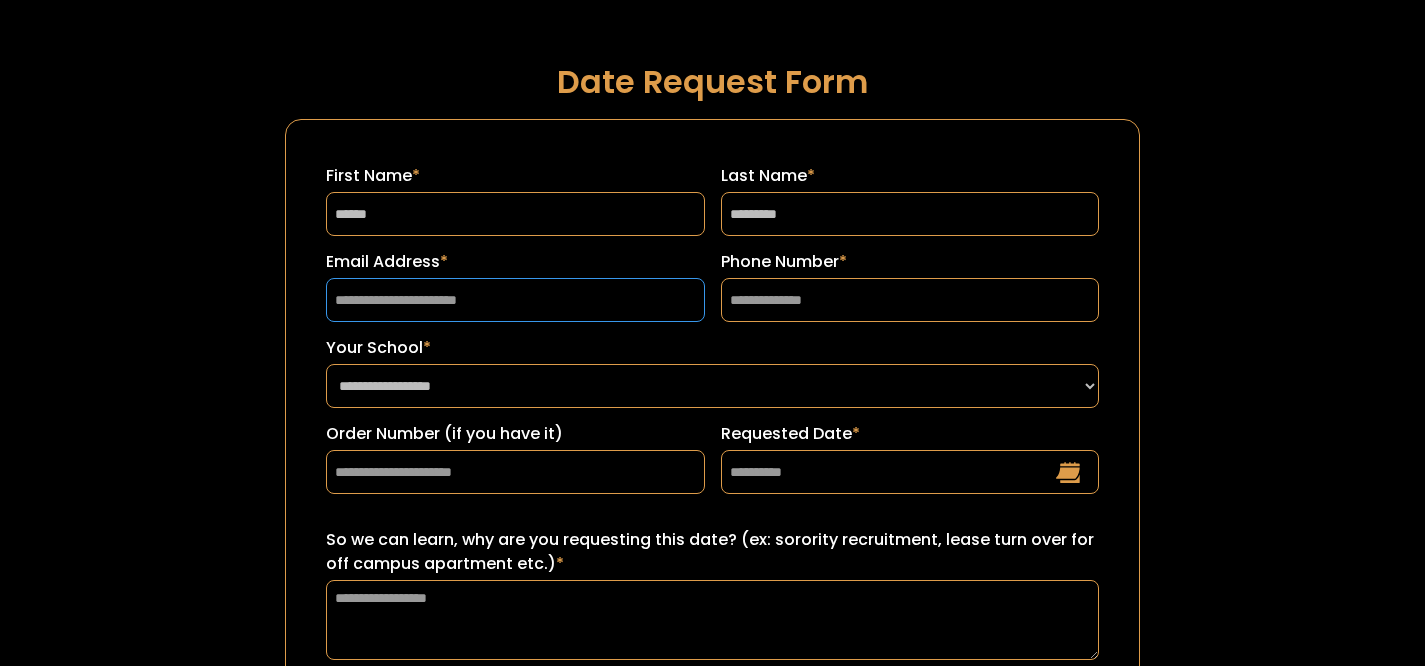 type on "**********" 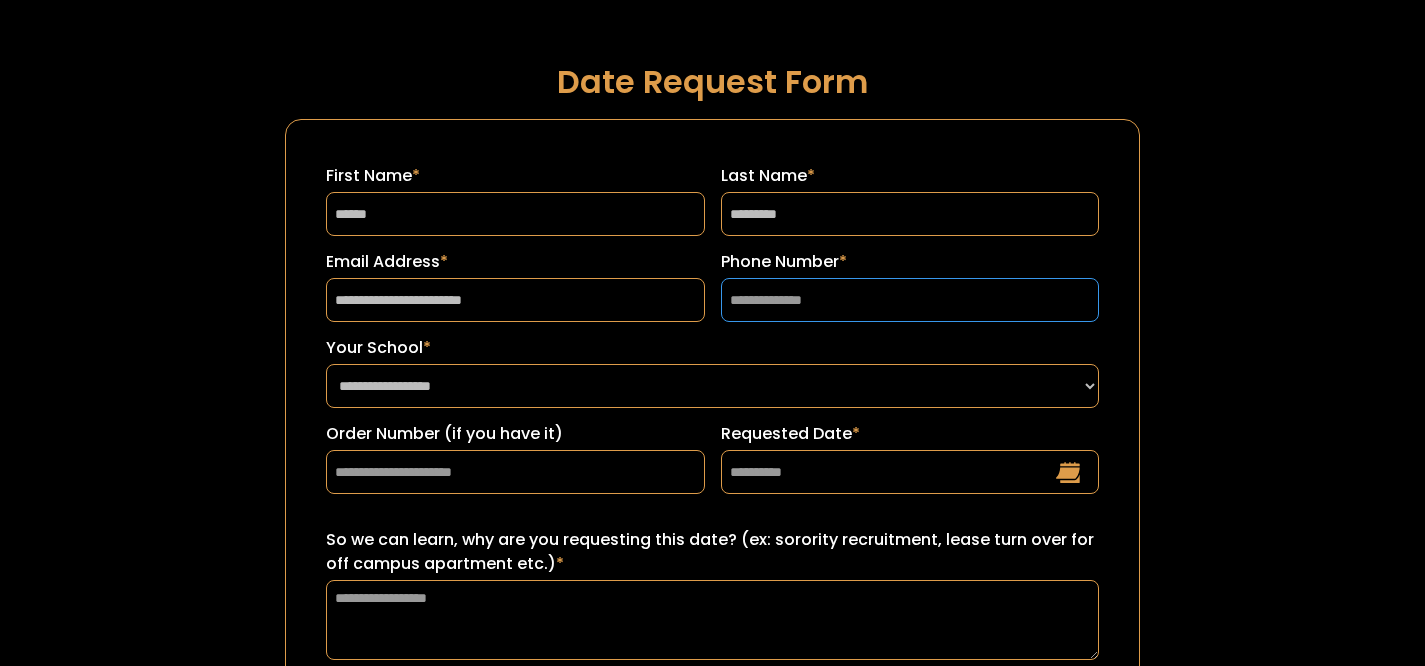 type on "**********" 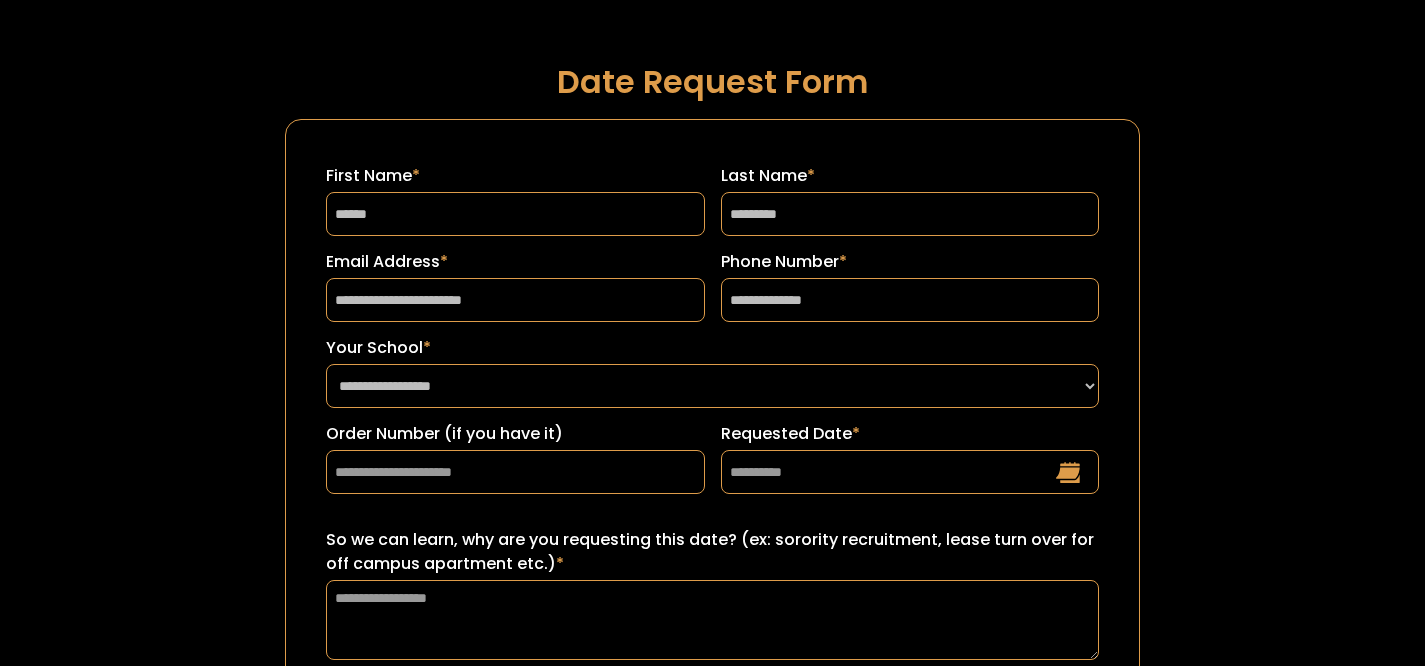click on "**********" at bounding box center [712, 372] 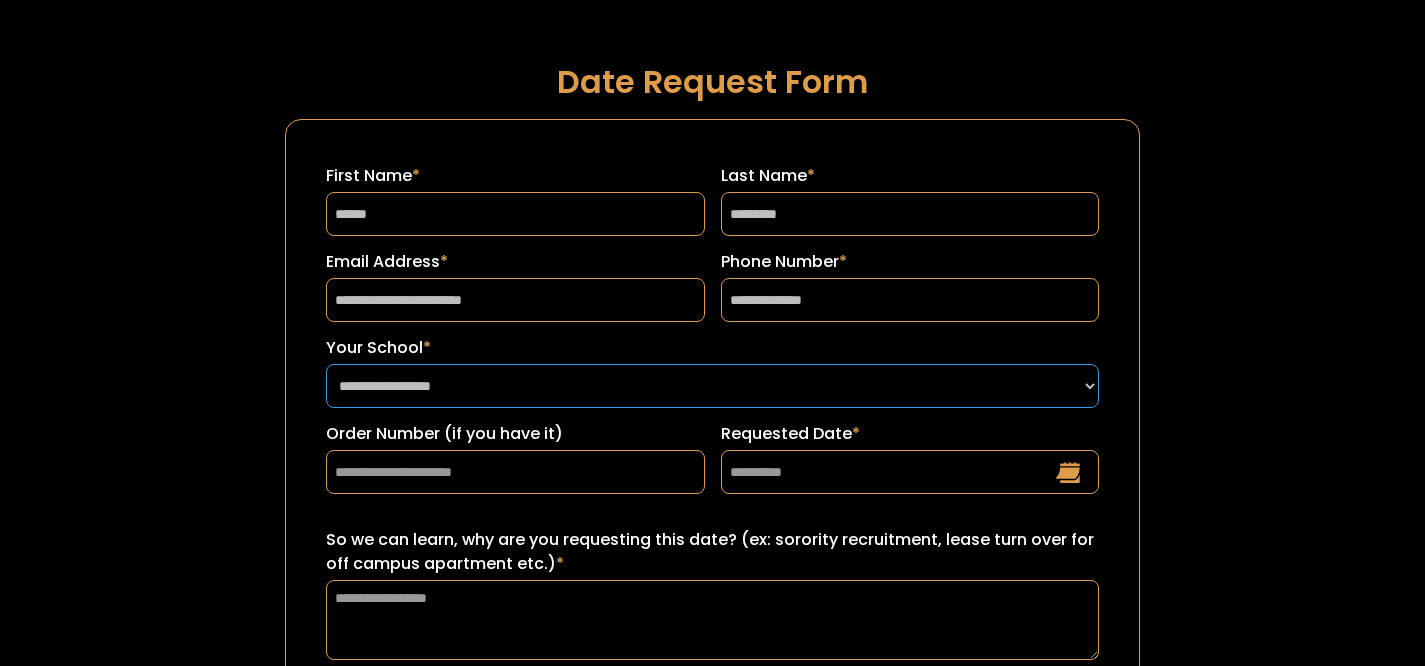 click on "**********" at bounding box center (712, 386) 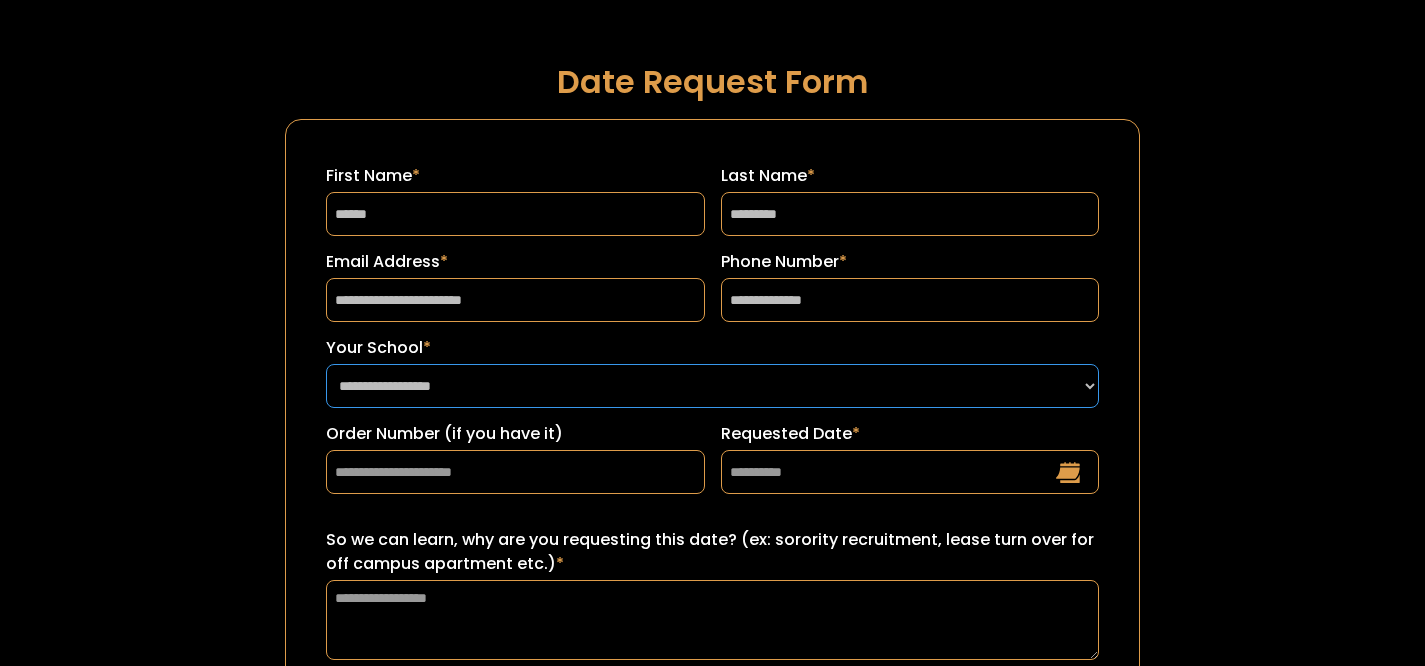 select on "**********" 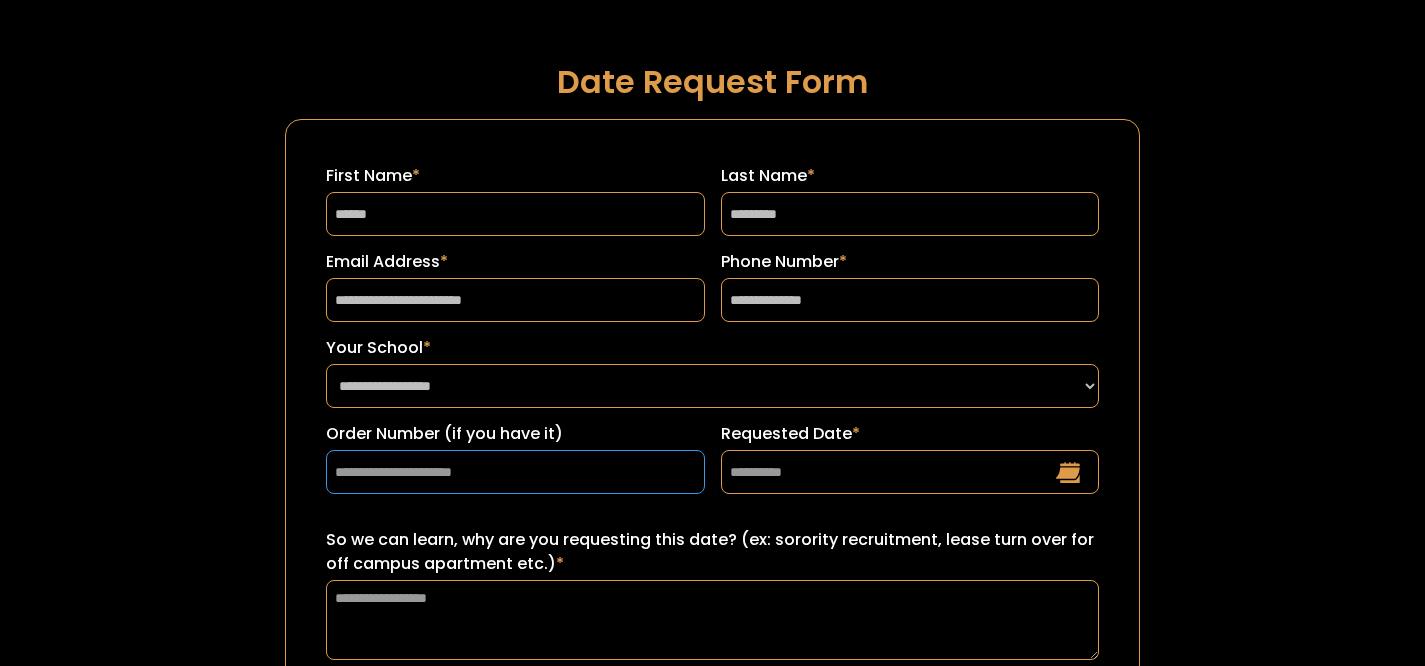 click on "Order Number (if you have it)" at bounding box center [515, 472] 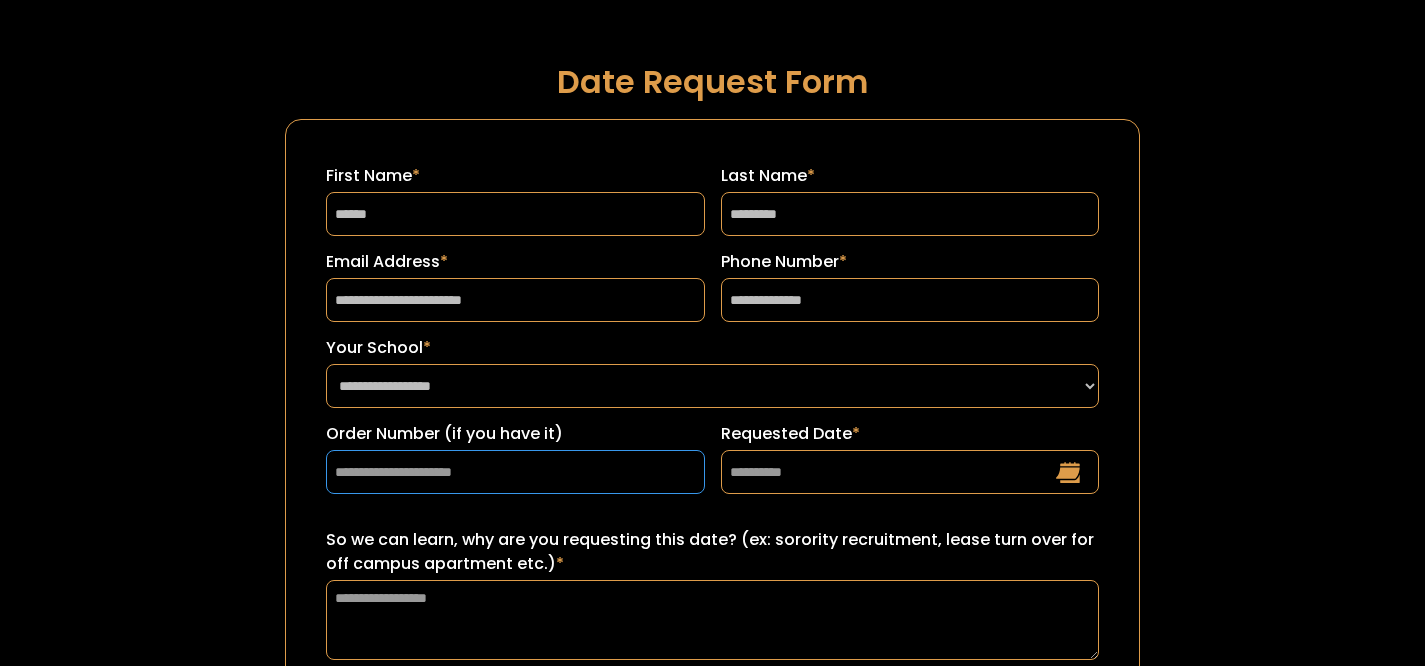 paste on "******" 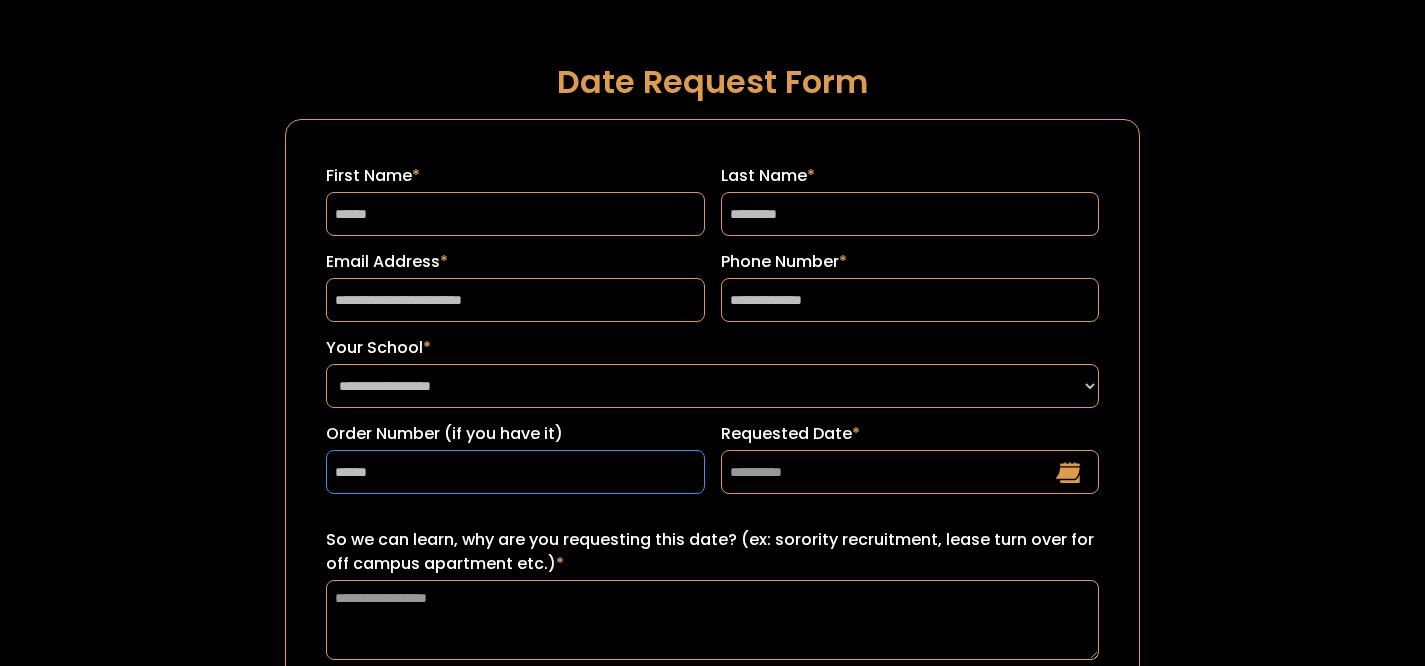 type on "******" 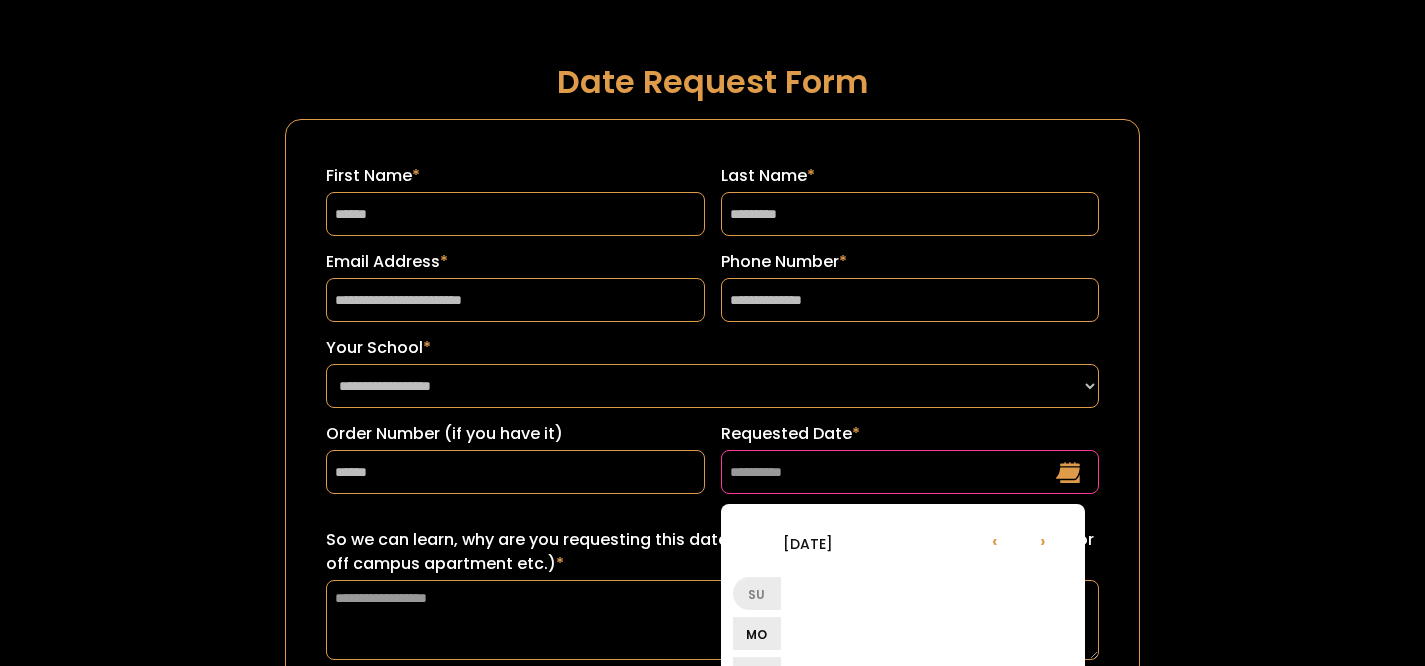 click on "Requested Date  *" at bounding box center [910, 472] 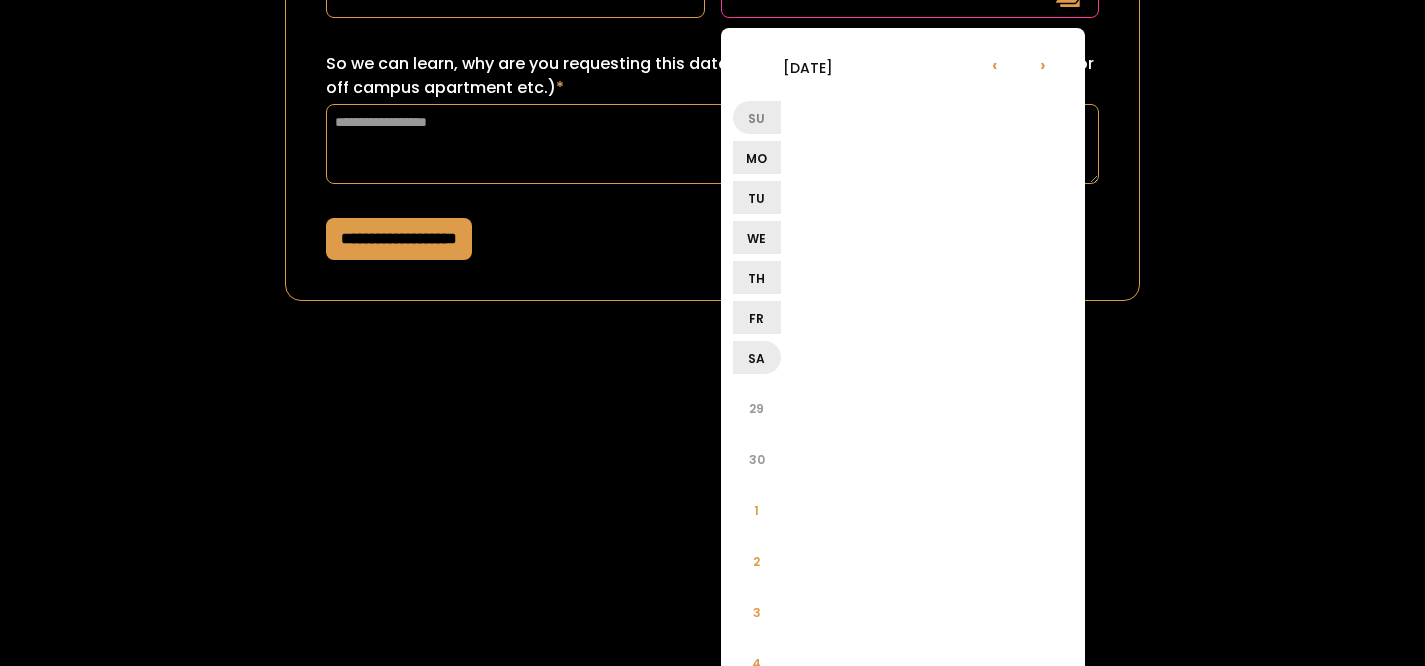 scroll, scrollTop: 439, scrollLeft: 0, axis: vertical 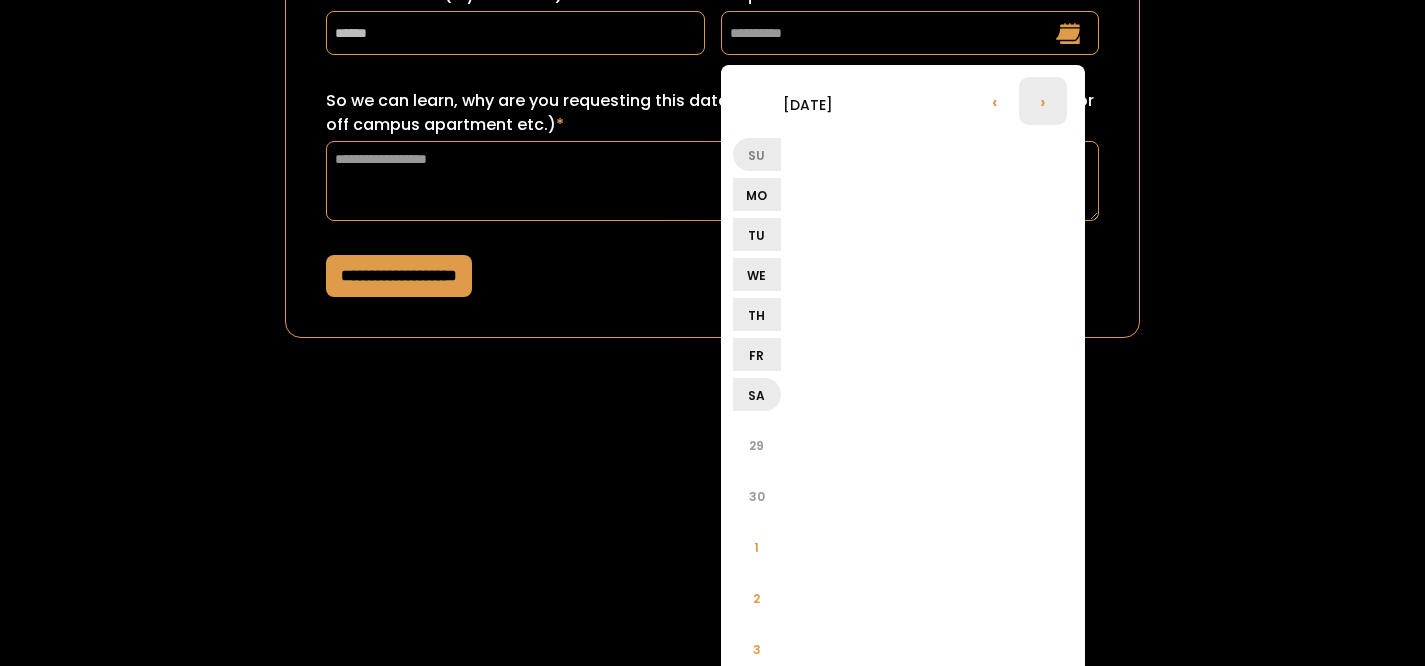click on "›" at bounding box center (1043, 101) 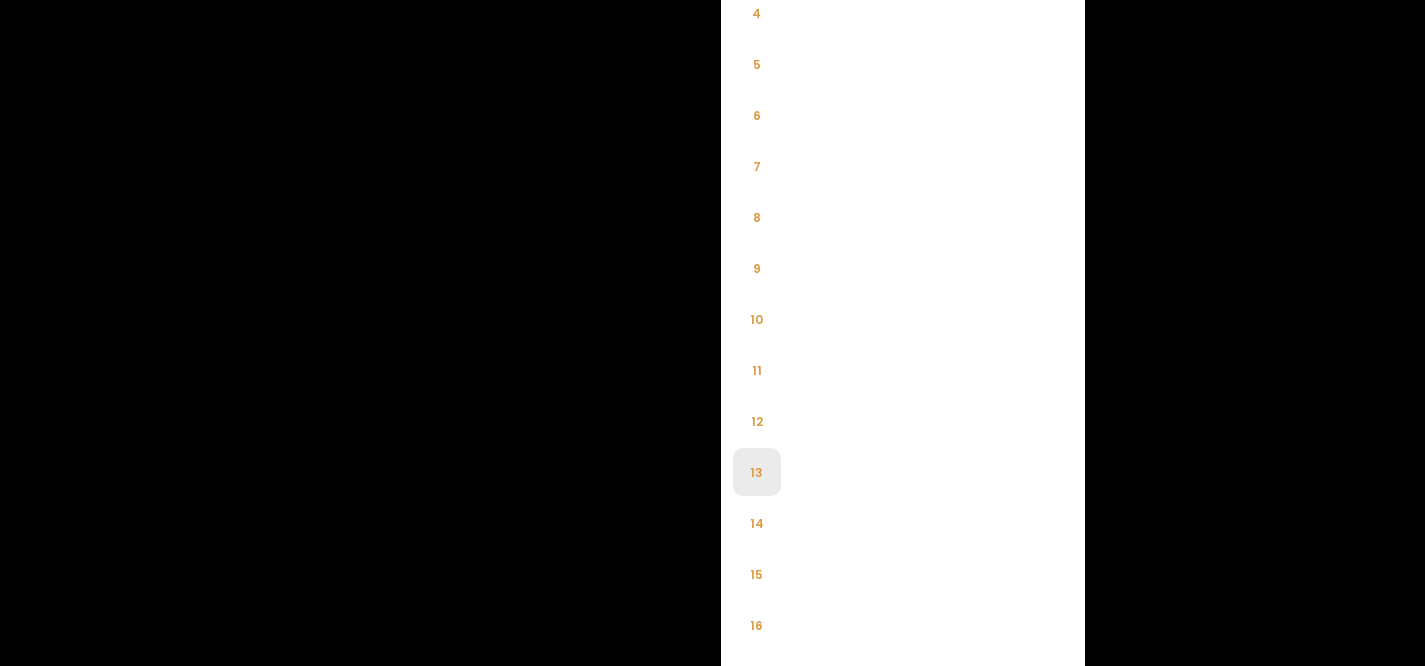 scroll, scrollTop: 1281, scrollLeft: 0, axis: vertical 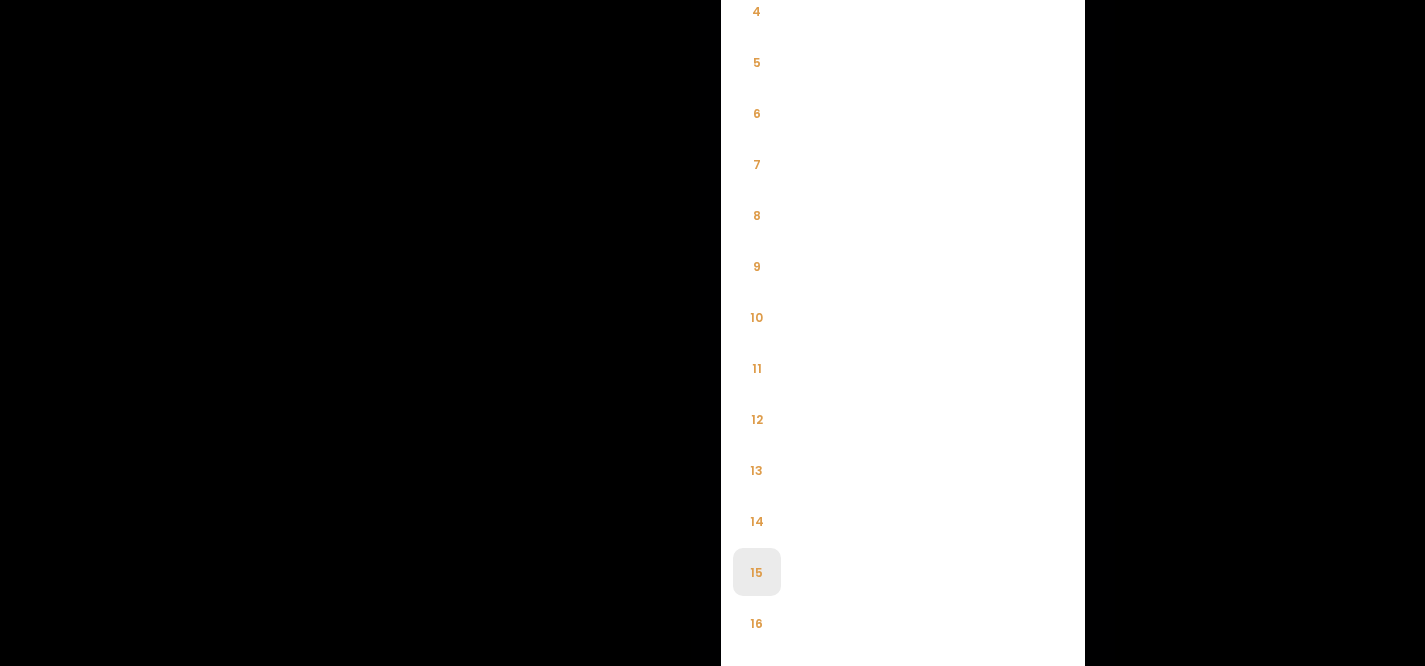 click on "15" at bounding box center (757, 572) 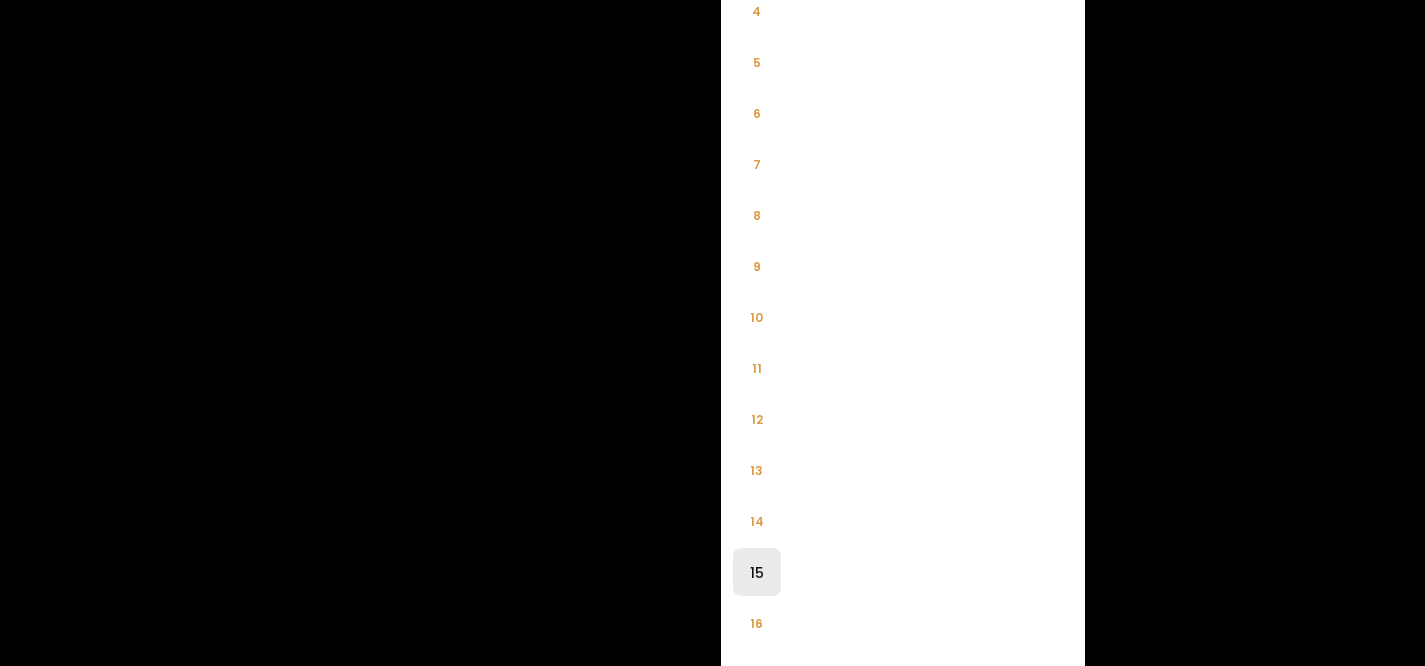 click on "**********" at bounding box center (712, -948) 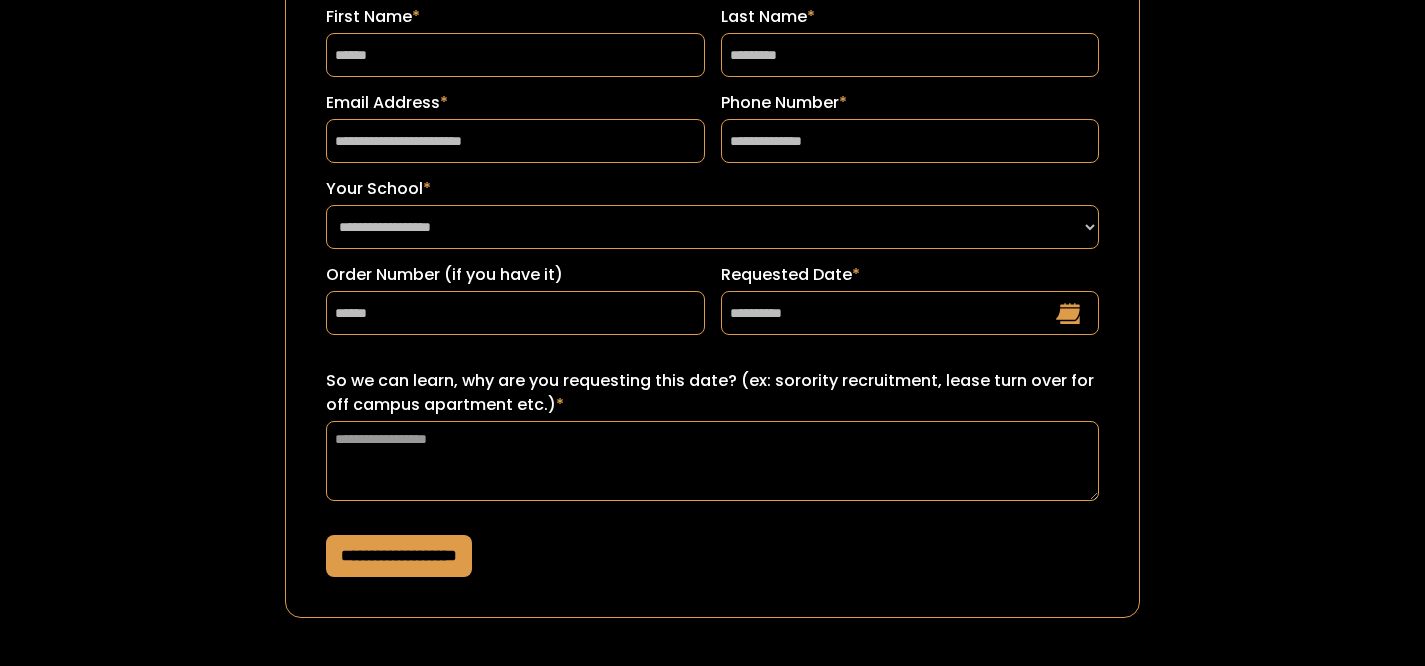 scroll, scrollTop: 168, scrollLeft: 0, axis: vertical 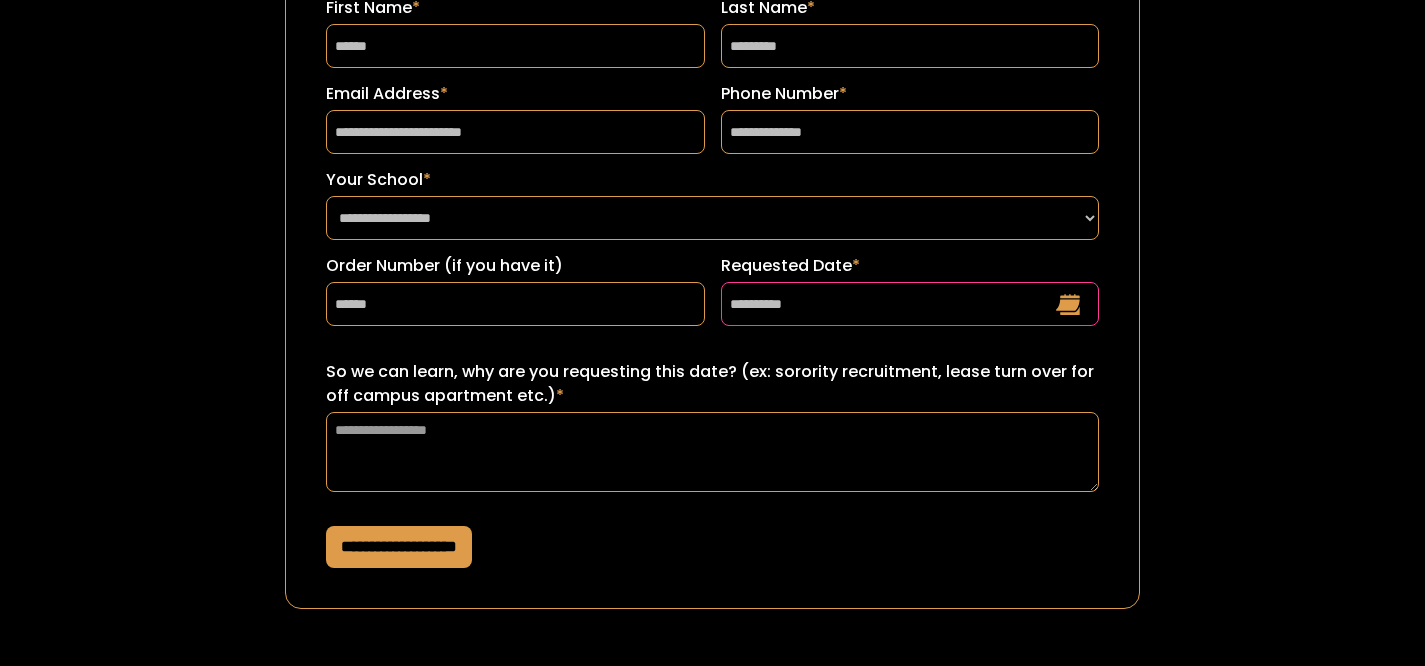 click on "**********" at bounding box center [910, 304] 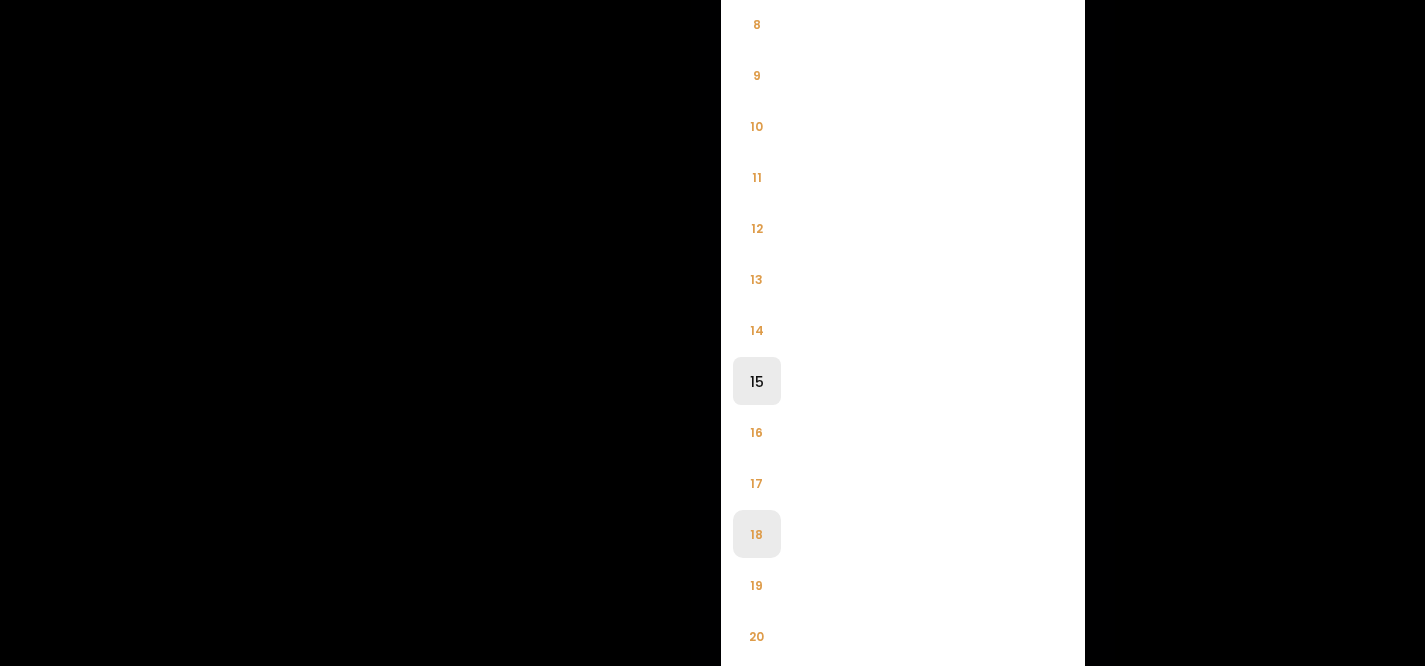 scroll, scrollTop: 1514, scrollLeft: 0, axis: vertical 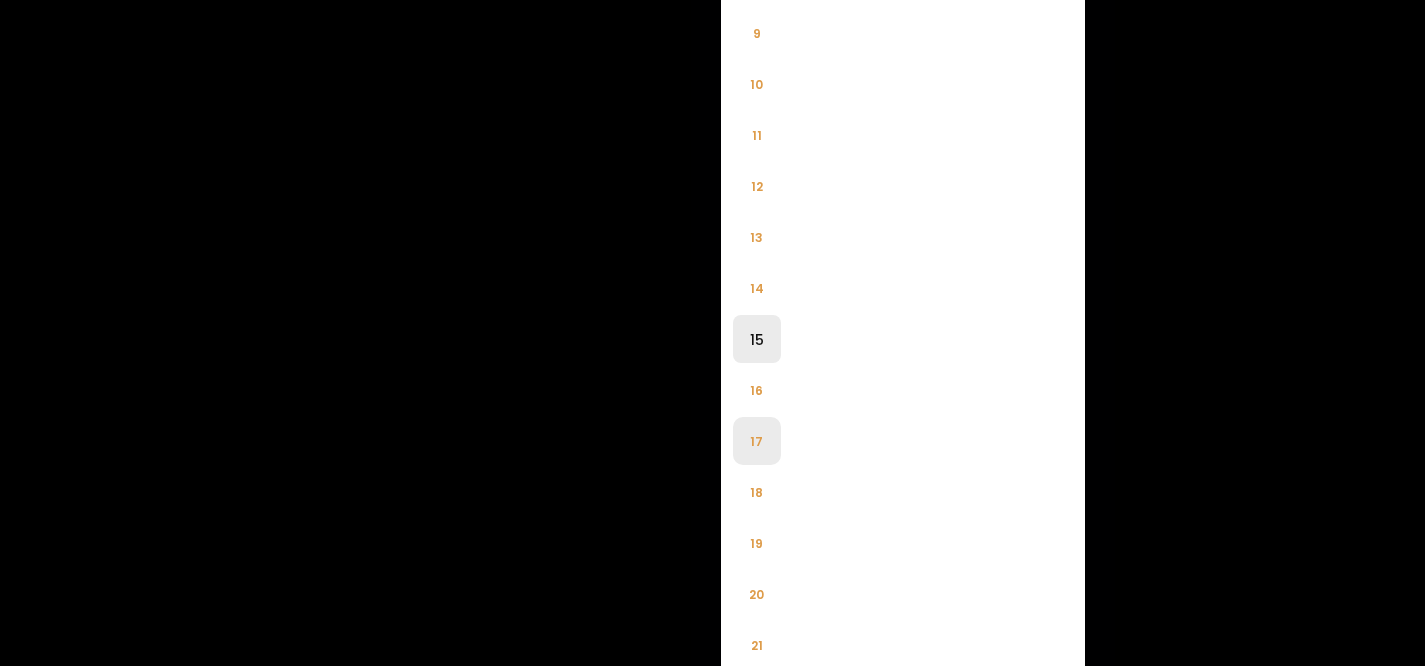 click on "17" at bounding box center (757, 441) 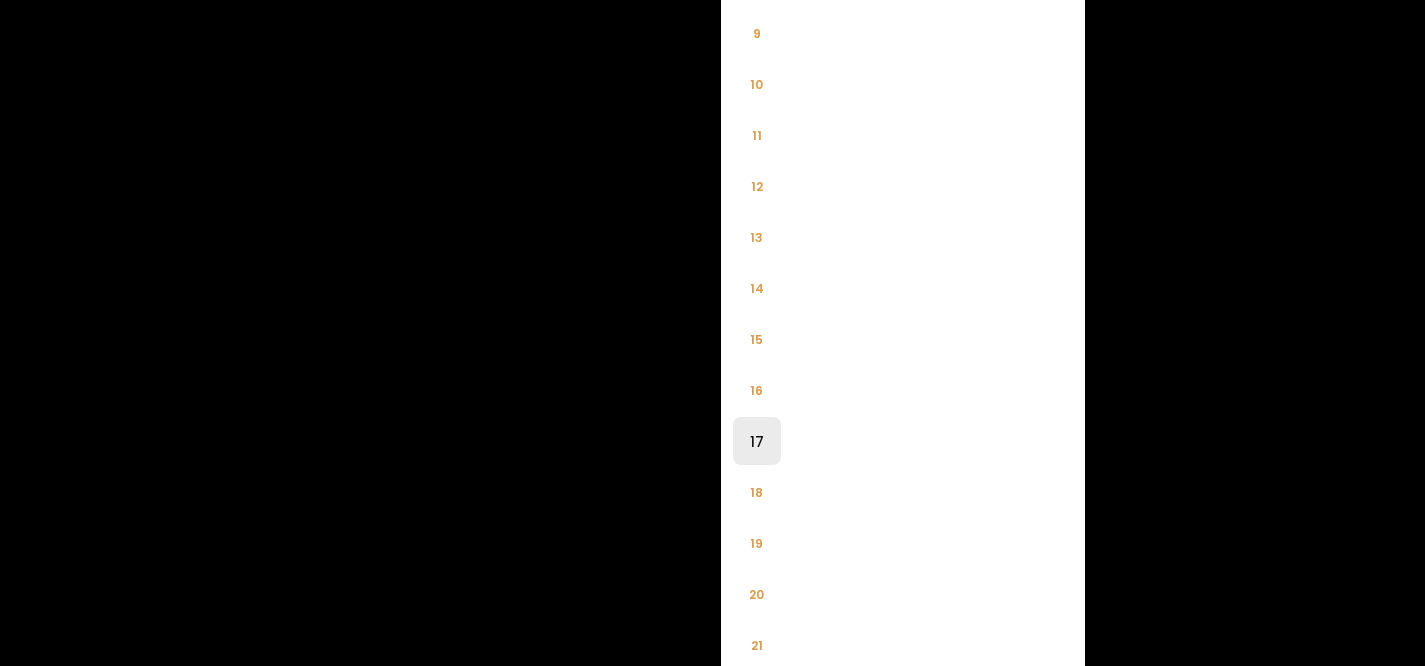 click on "**********" at bounding box center [712, -1181] 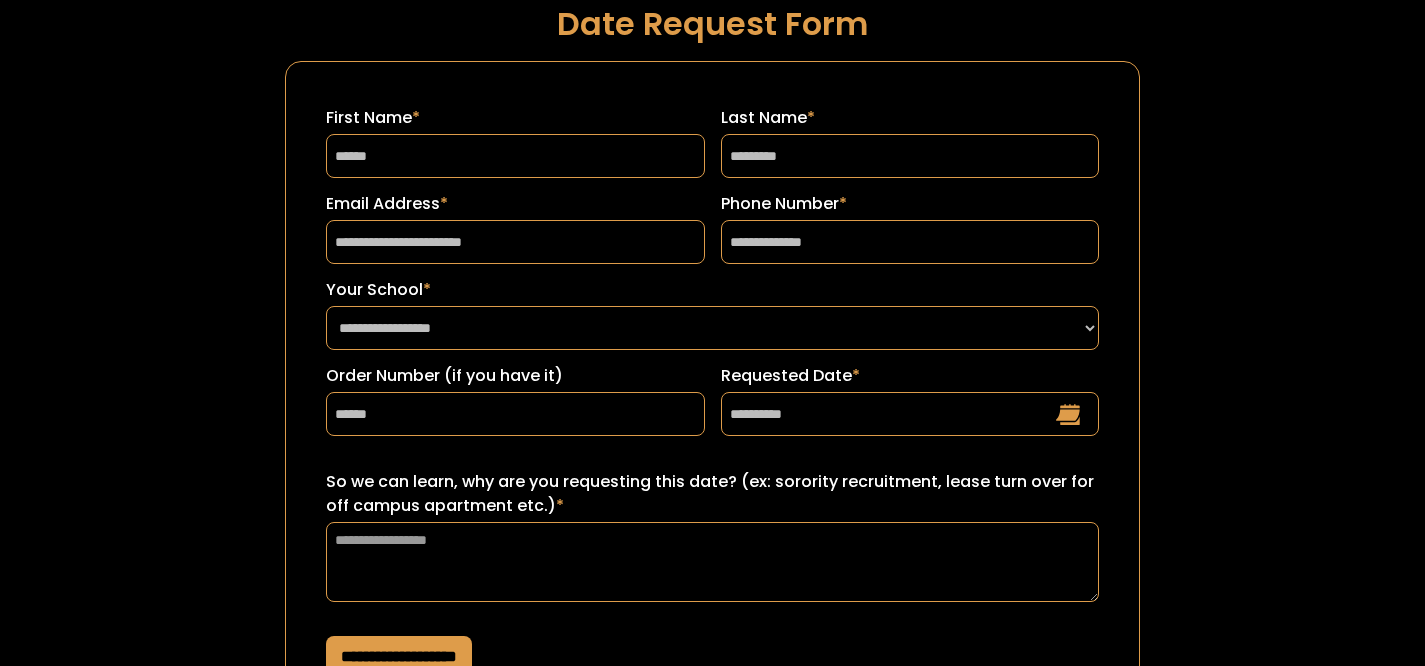 scroll, scrollTop: 63, scrollLeft: 0, axis: vertical 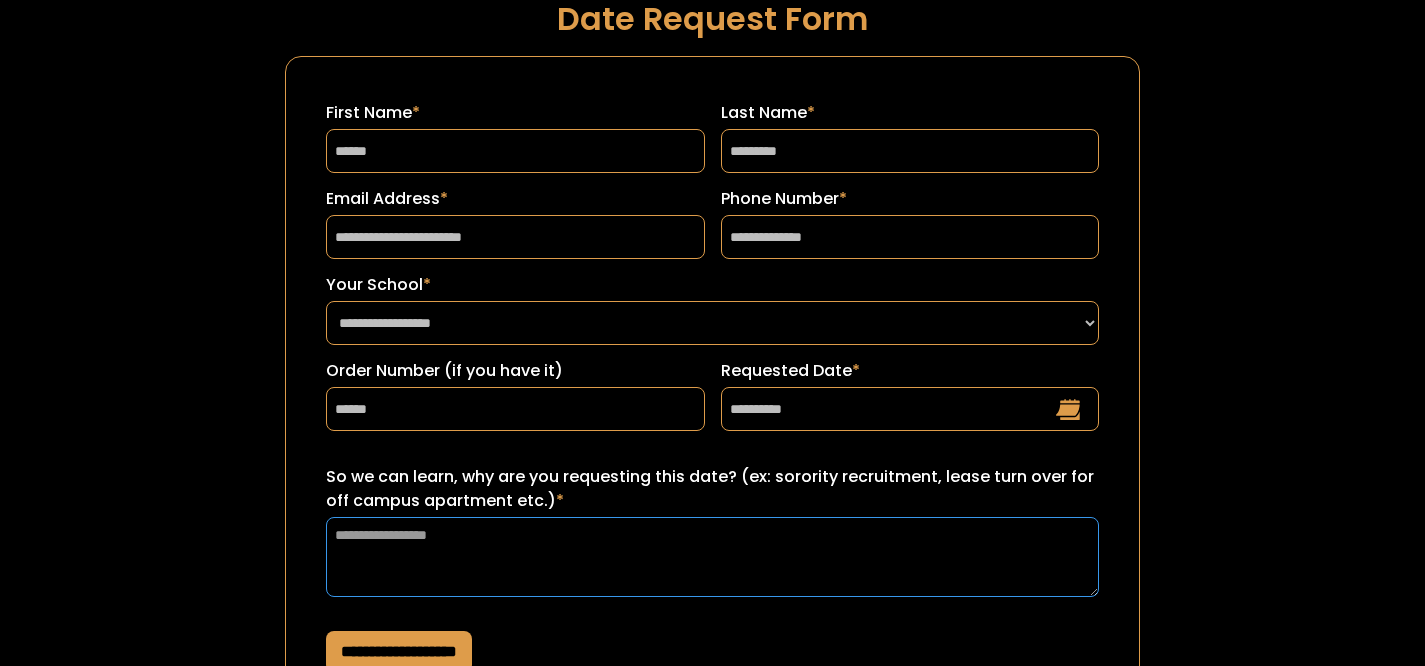 click on "So we can learn, why are you requesting this date? (ex: sorority recruitment, lease turn over for off campus apartment etc.)  *" at bounding box center (712, 557) 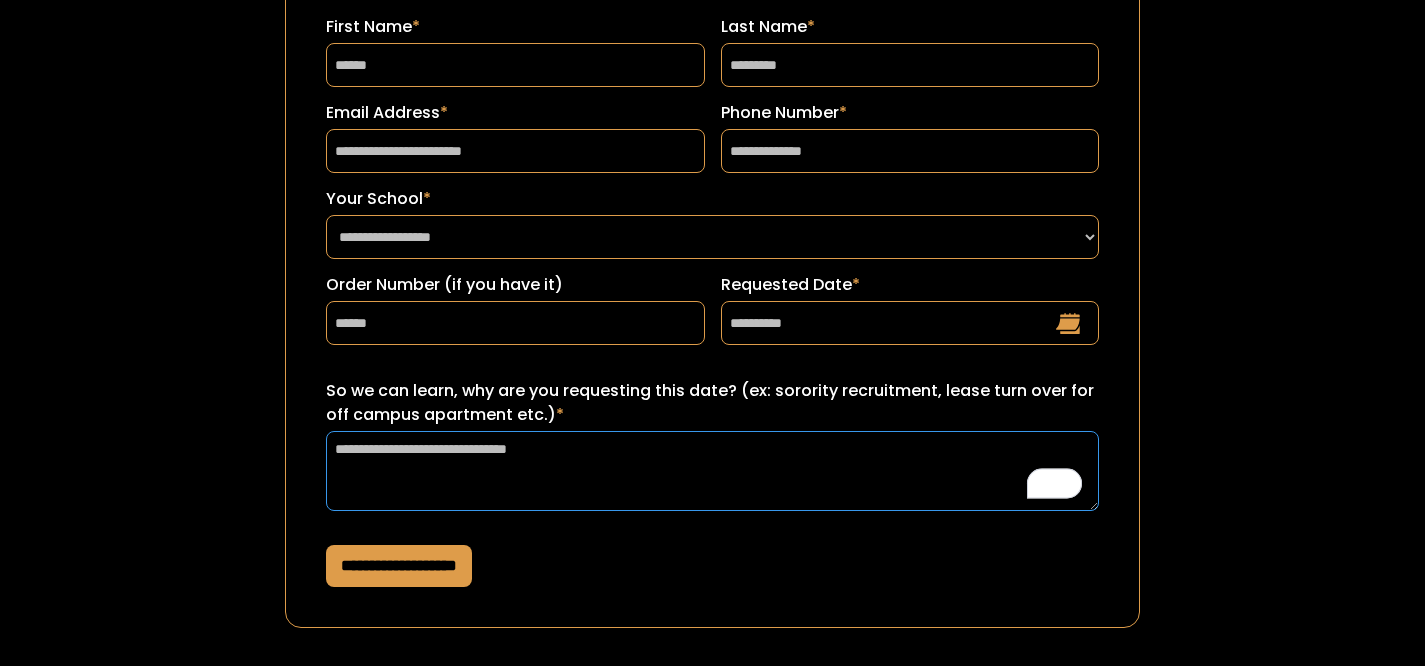 scroll, scrollTop: 151, scrollLeft: 0, axis: vertical 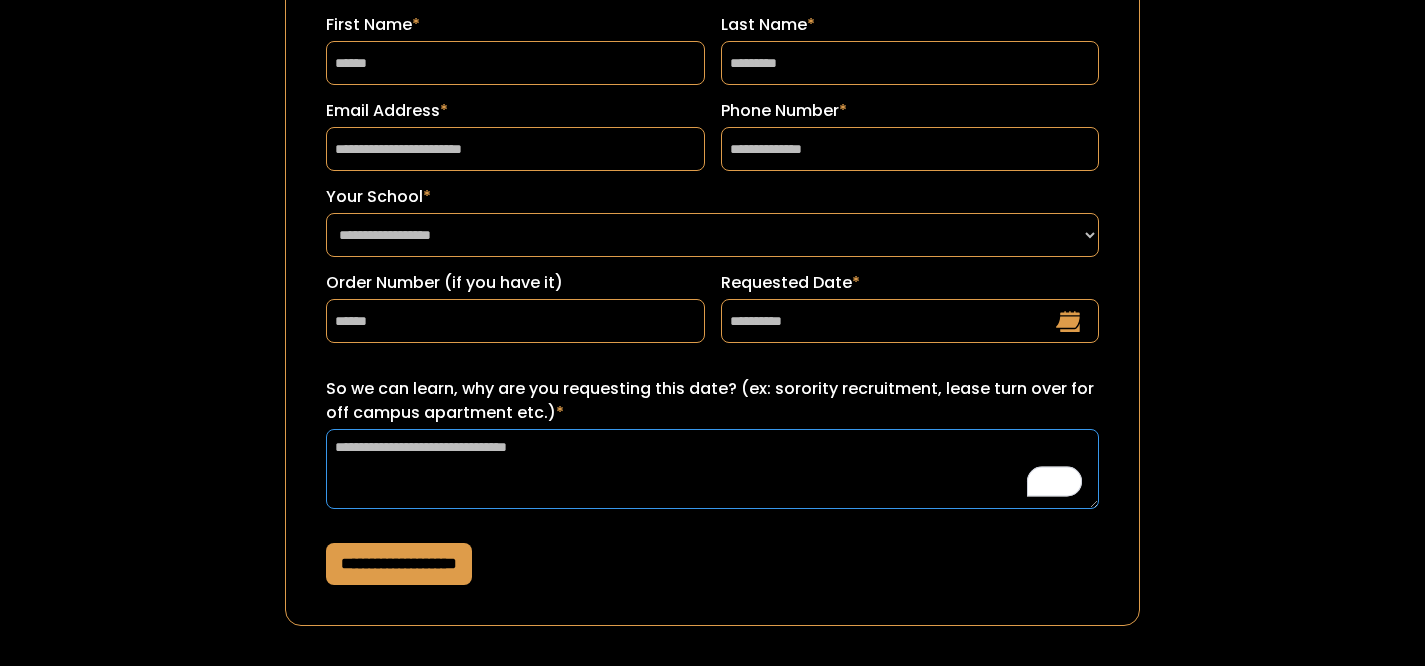 type on "**********" 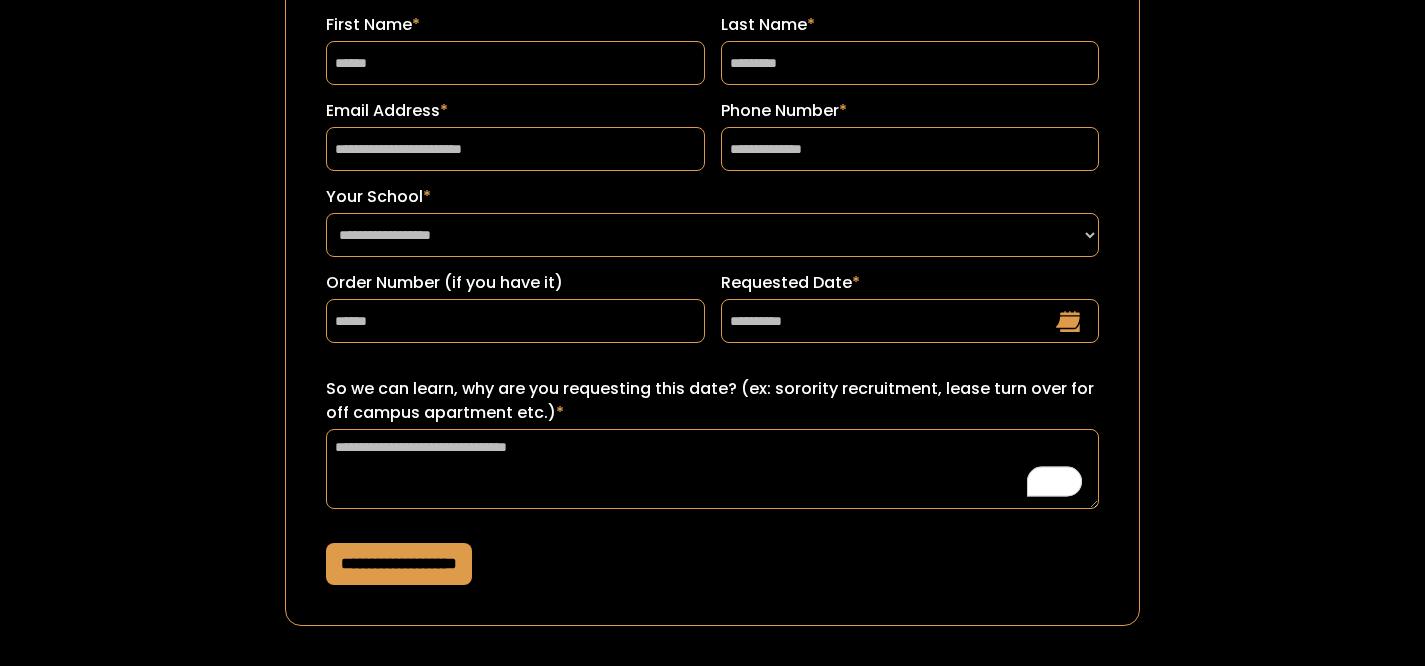 click on "**********" at bounding box center [399, 564] 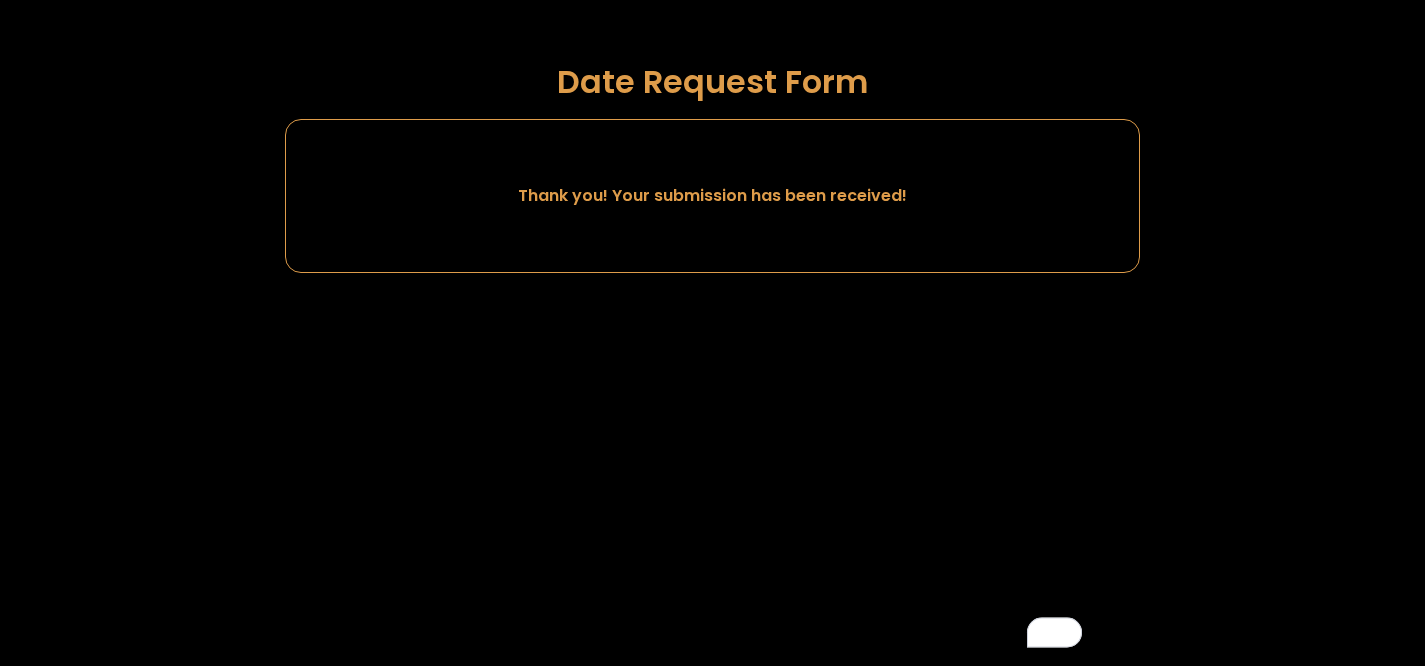scroll, scrollTop: 0, scrollLeft: 0, axis: both 